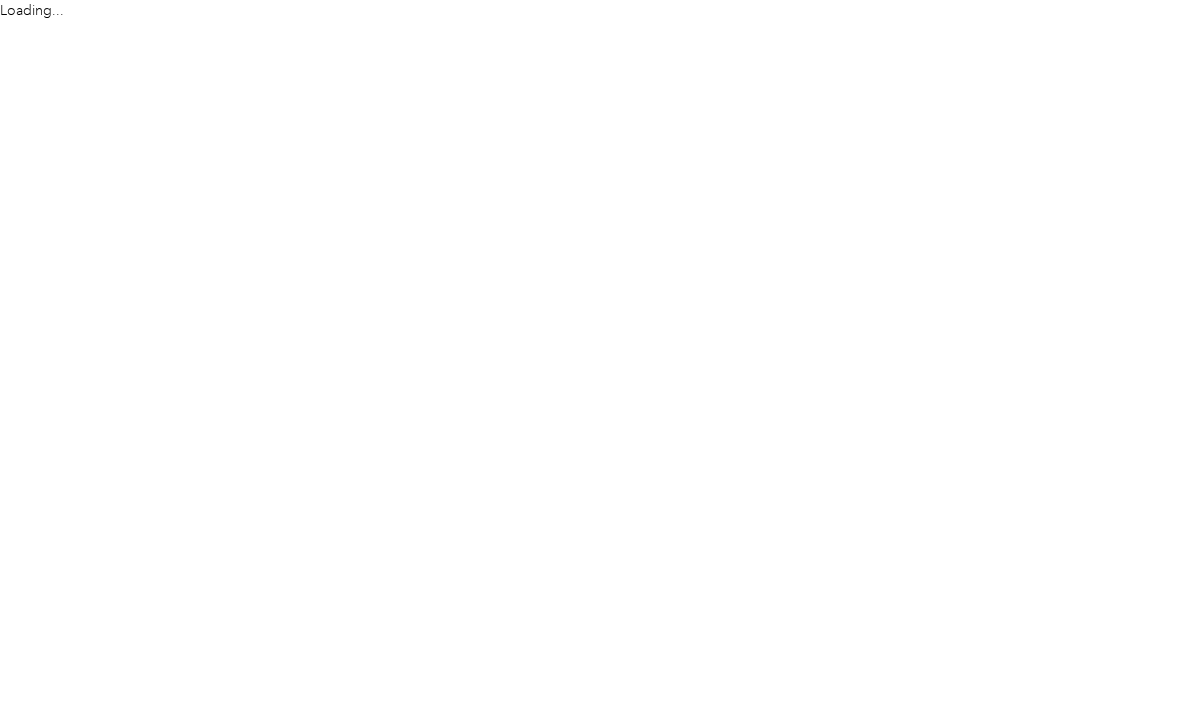 scroll, scrollTop: 0, scrollLeft: 0, axis: both 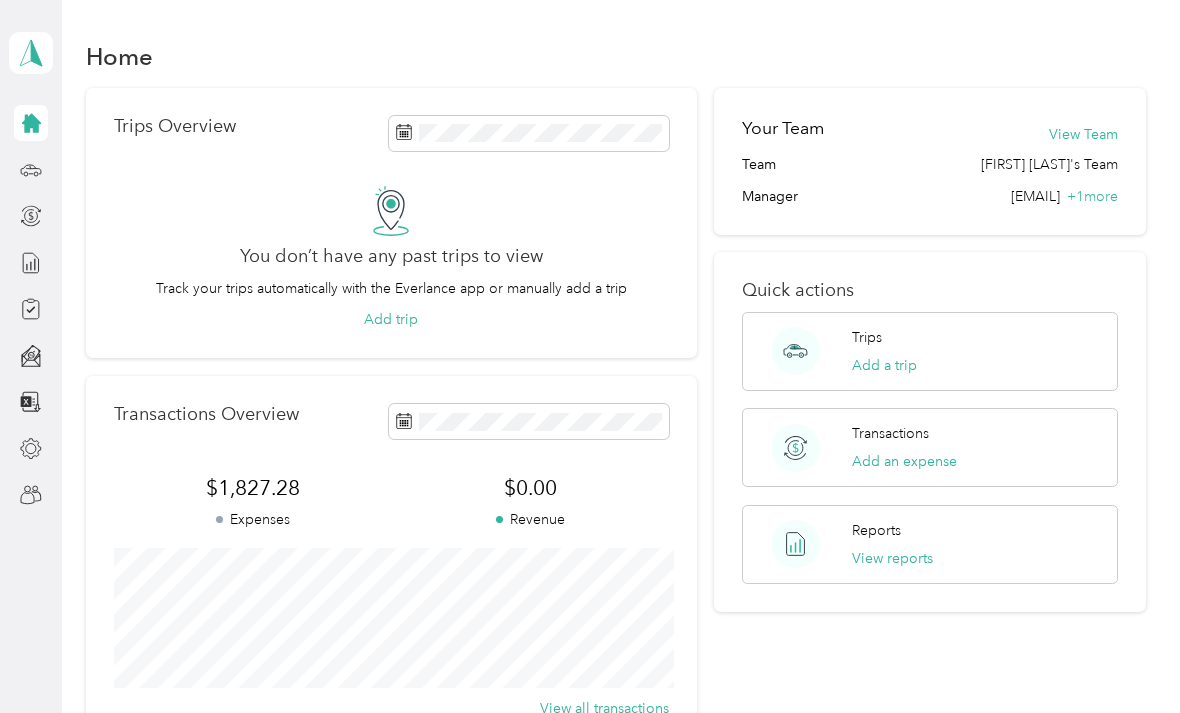 click 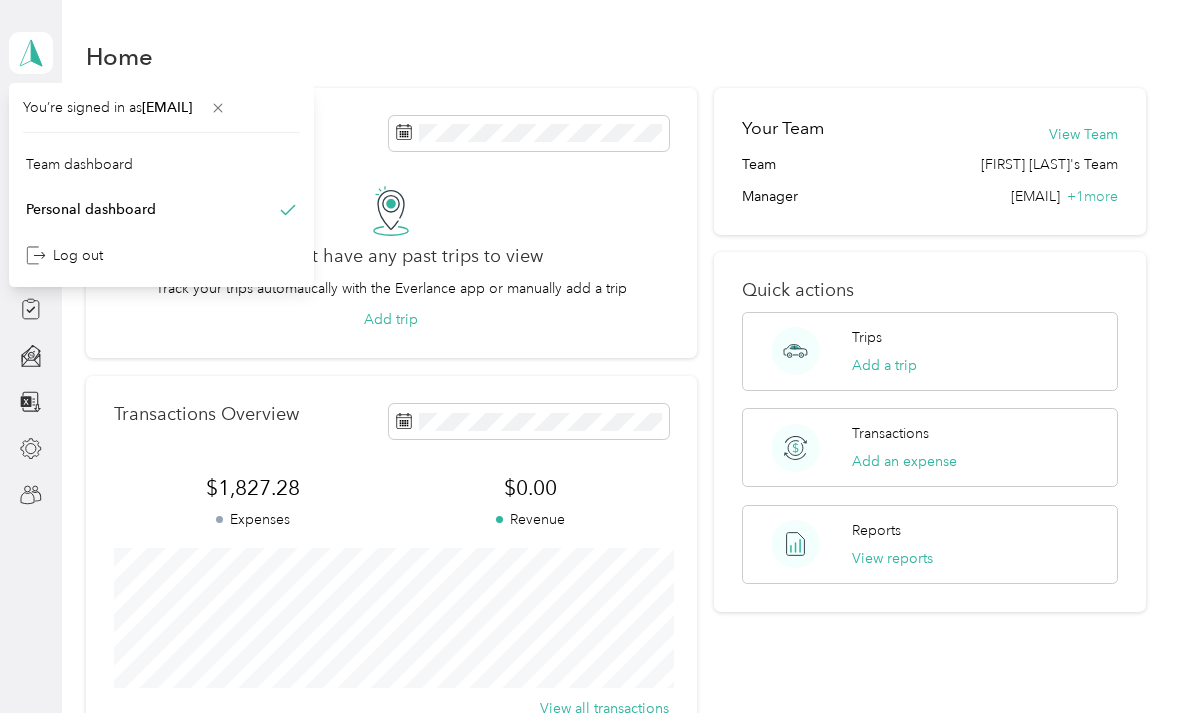 click on "Team dashboard" at bounding box center (79, 164) 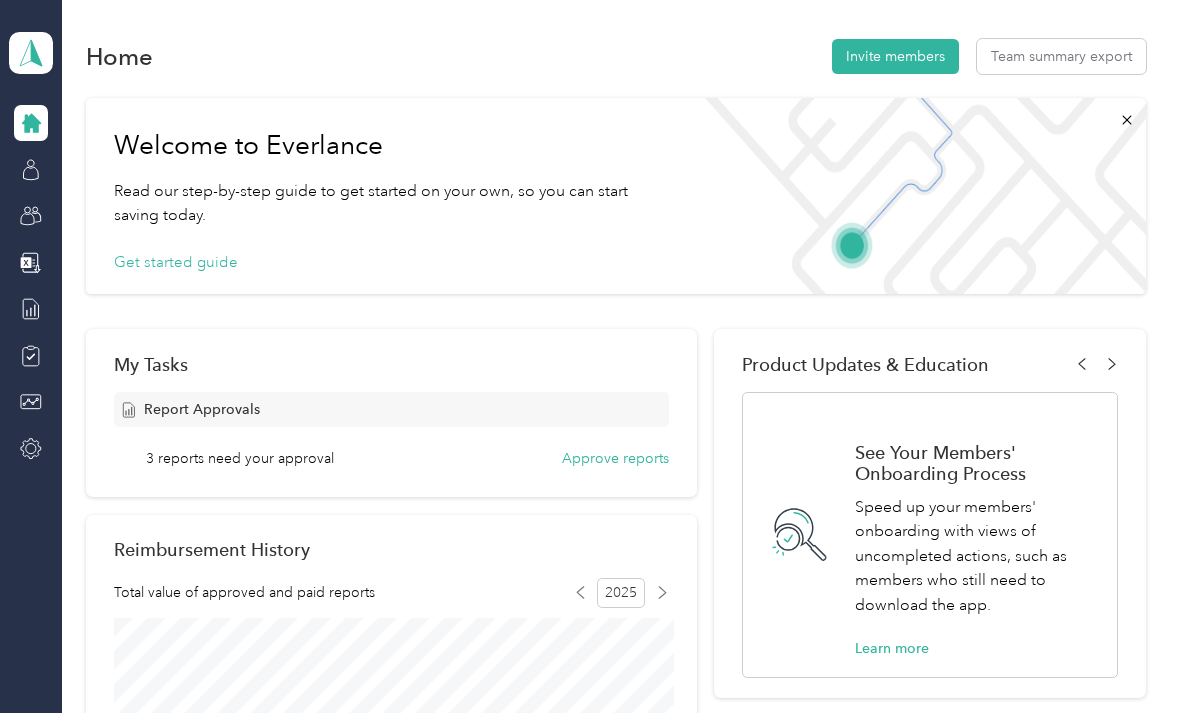 scroll, scrollTop: 64, scrollLeft: 0, axis: vertical 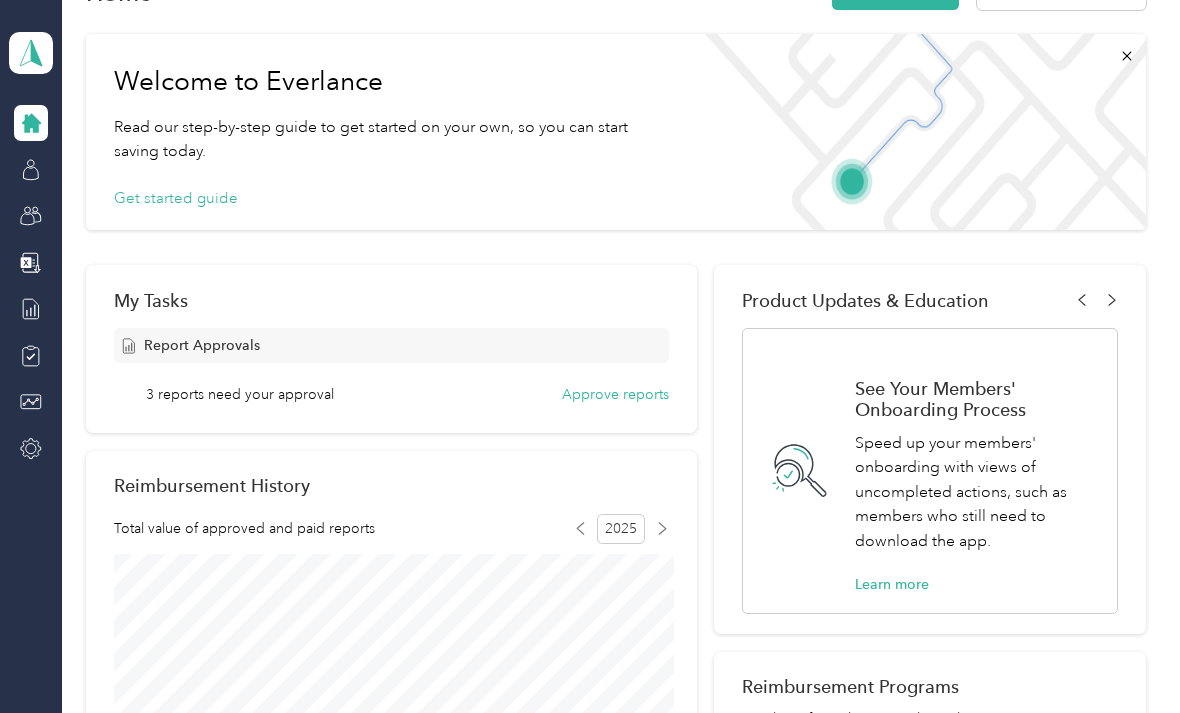 click on "Approve reports" at bounding box center (615, 394) 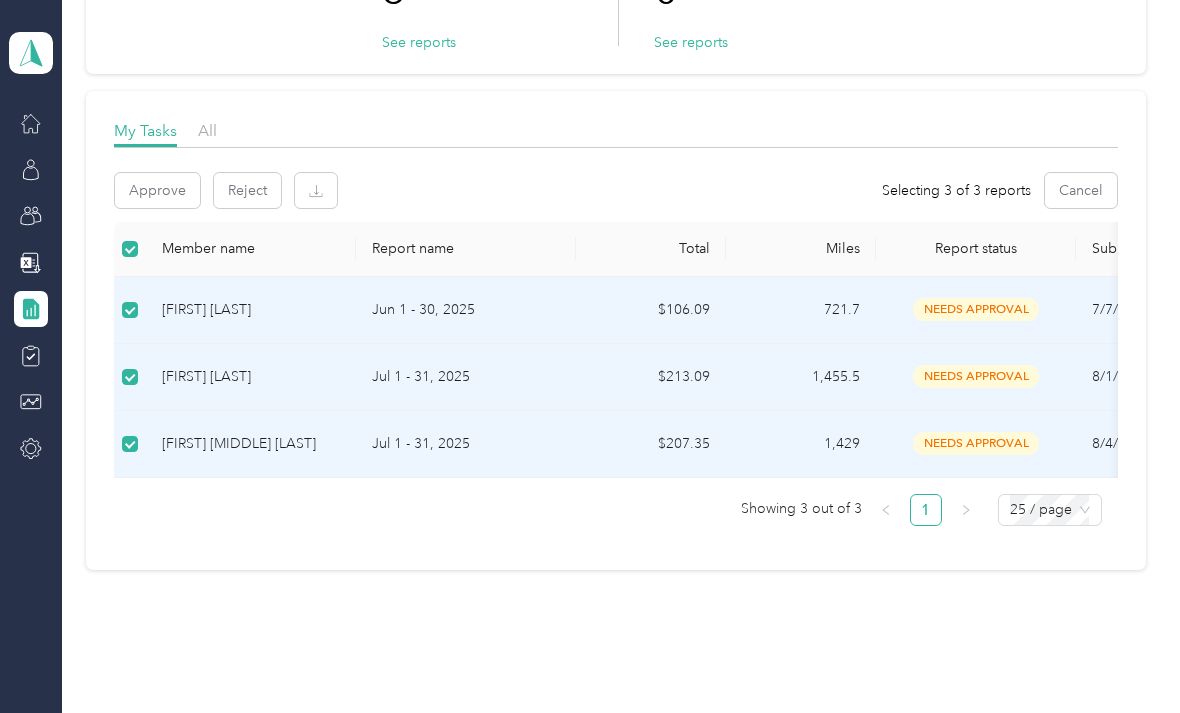 scroll, scrollTop: 198, scrollLeft: 0, axis: vertical 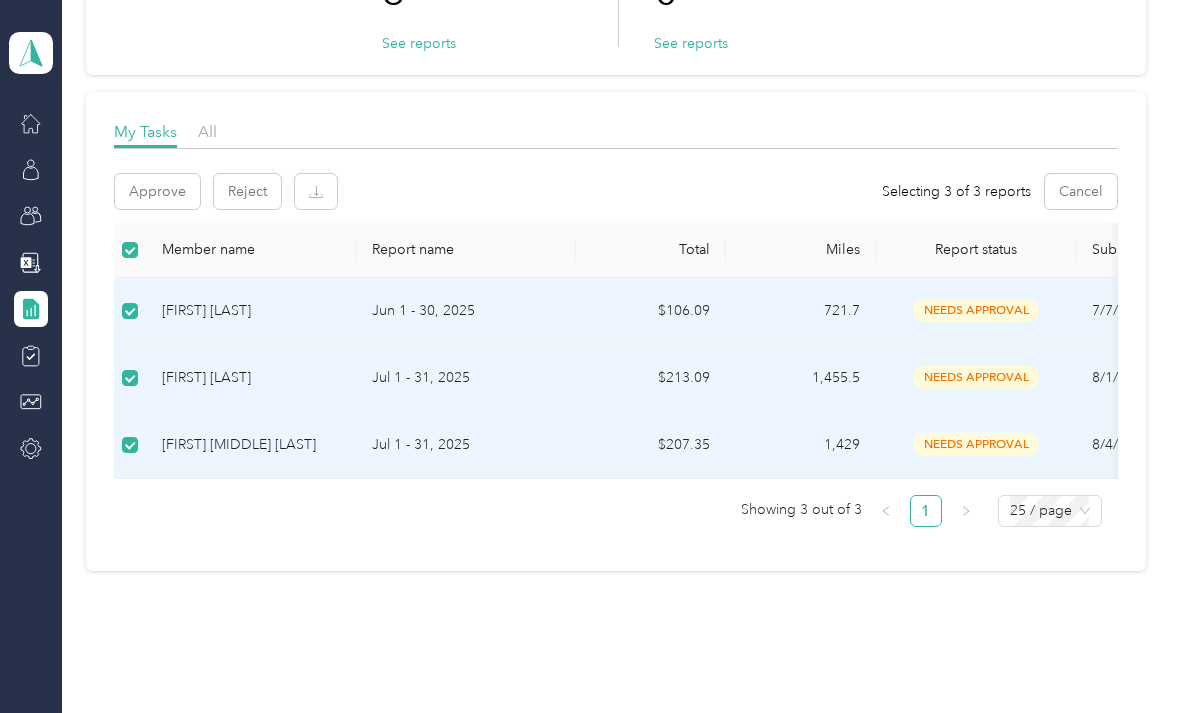click on "Jun 1 - 30, 2025" at bounding box center (466, 311) 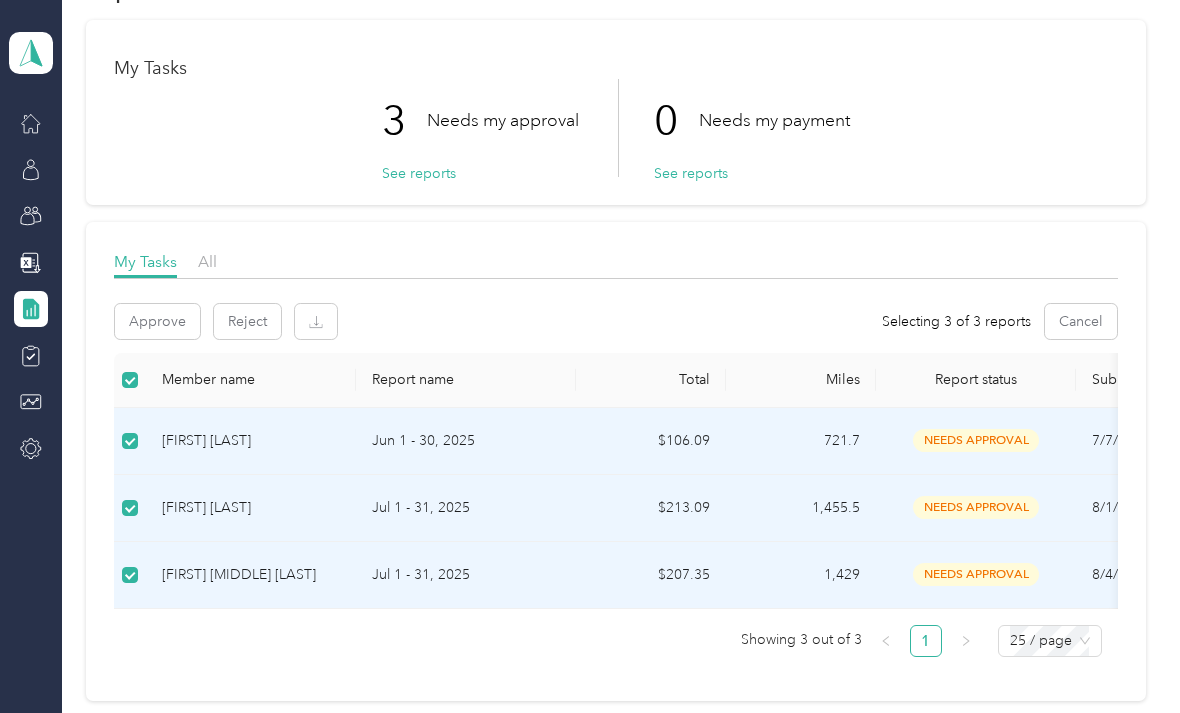 scroll, scrollTop: 15, scrollLeft: 0, axis: vertical 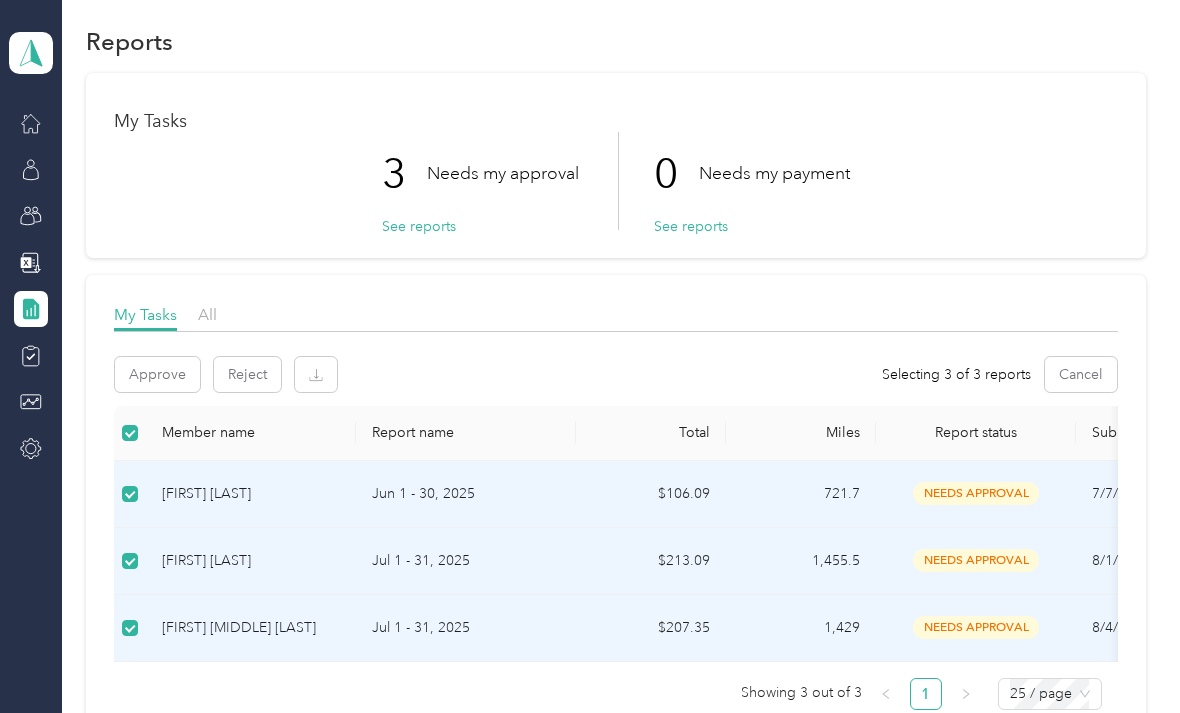 click on "Approve" at bounding box center (157, 374) 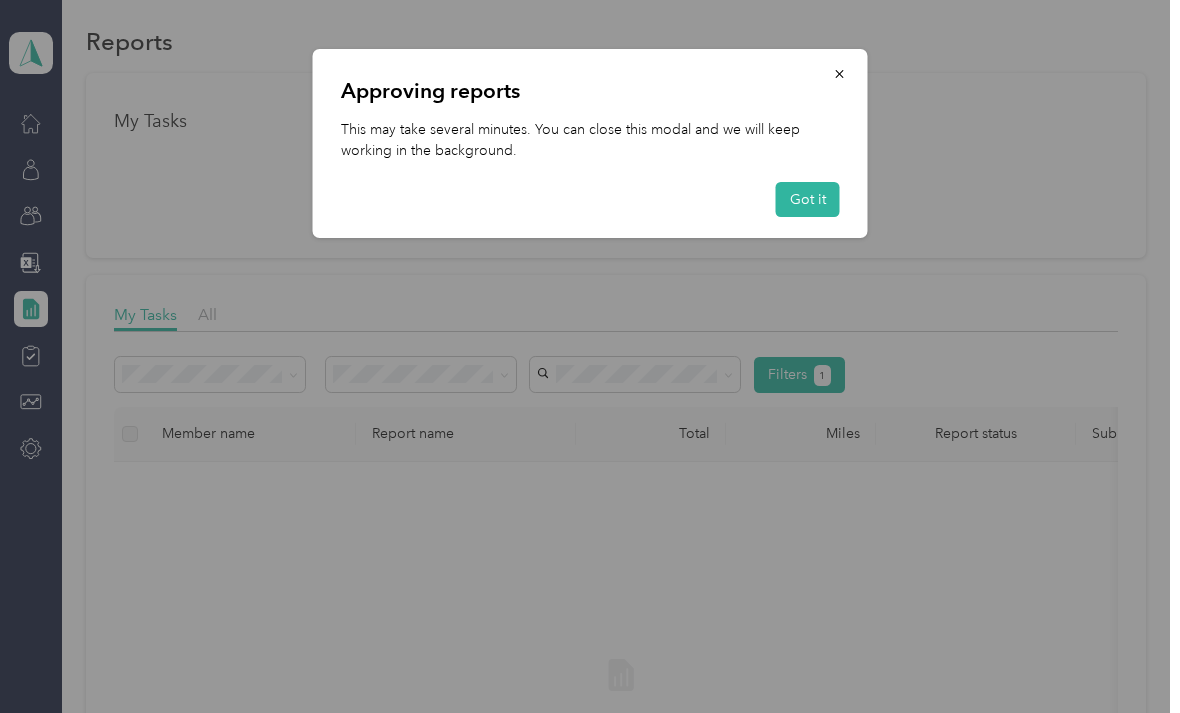 click on "Got it" at bounding box center (808, 199) 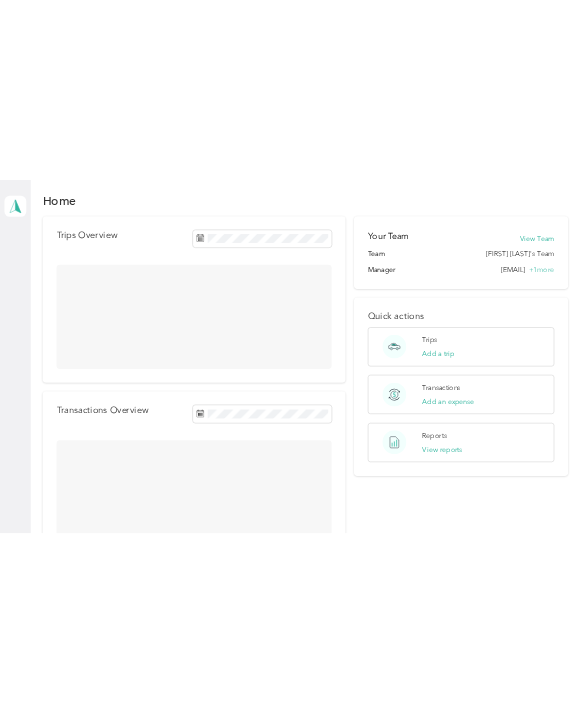 scroll, scrollTop: 0, scrollLeft: 0, axis: both 